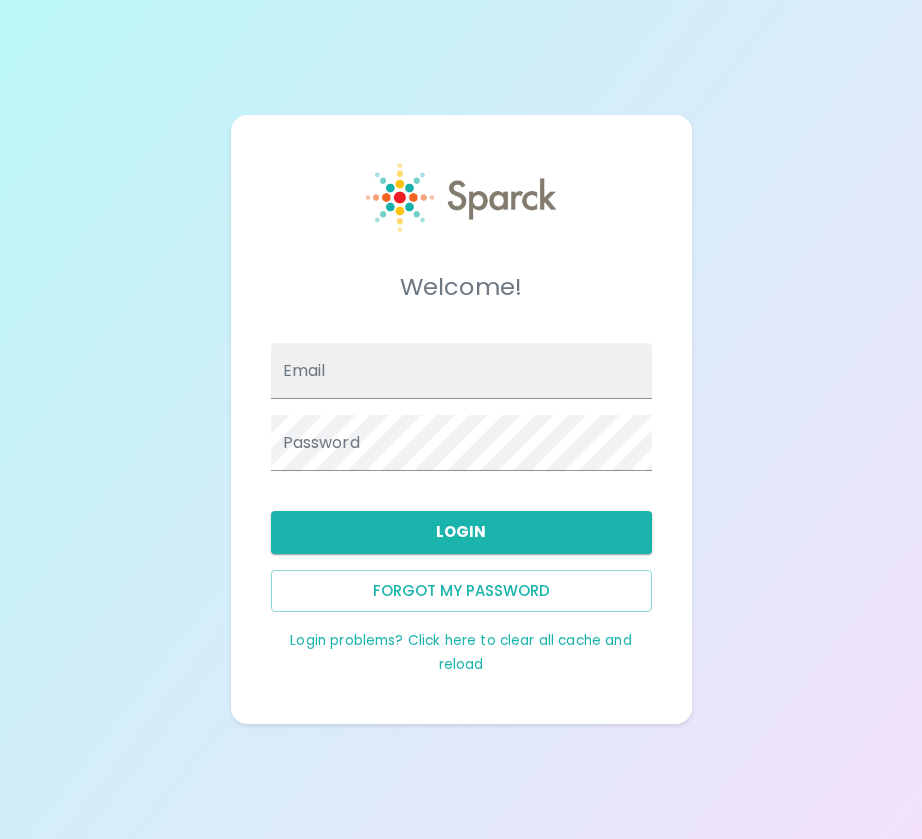 scroll, scrollTop: 0, scrollLeft: 0, axis: both 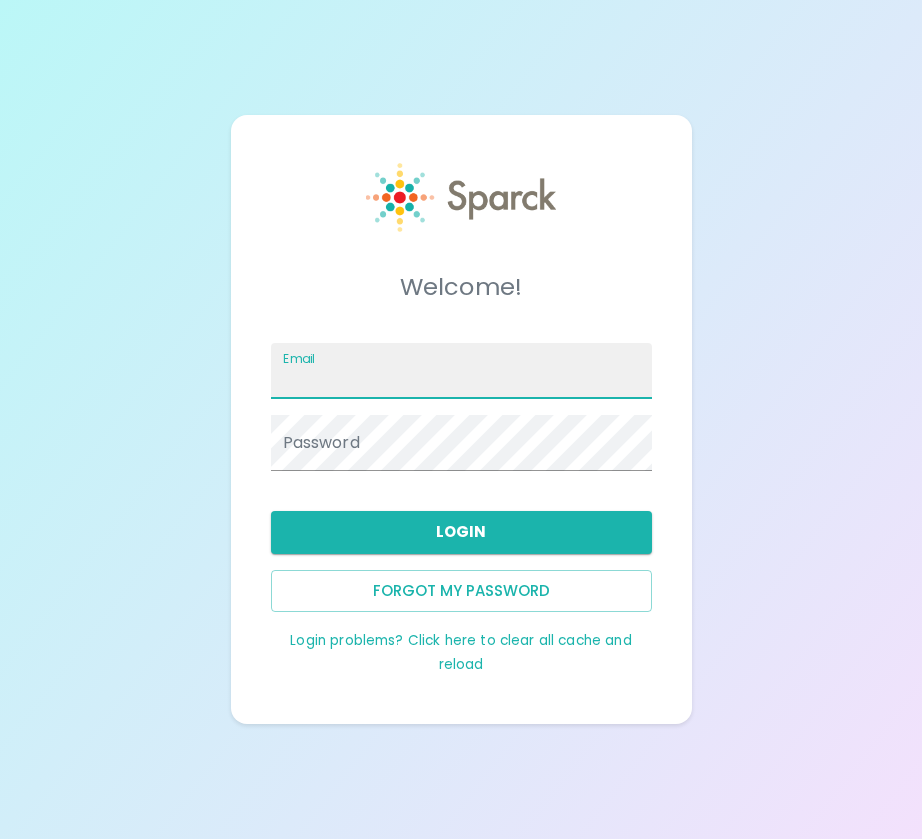 type on "a.wardlaw@sfb" 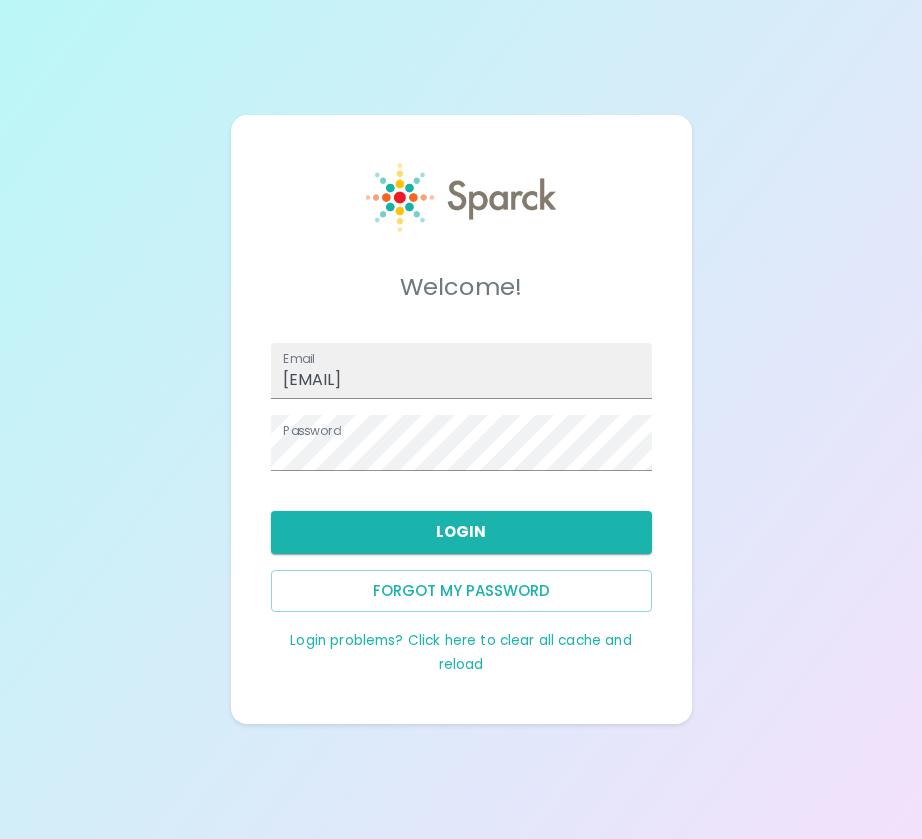 click on "Welcome! Email a.wardlaw@sfb Password Login Forgot my password Login problems? Click here to clear all cache and reload" at bounding box center [461, 419] 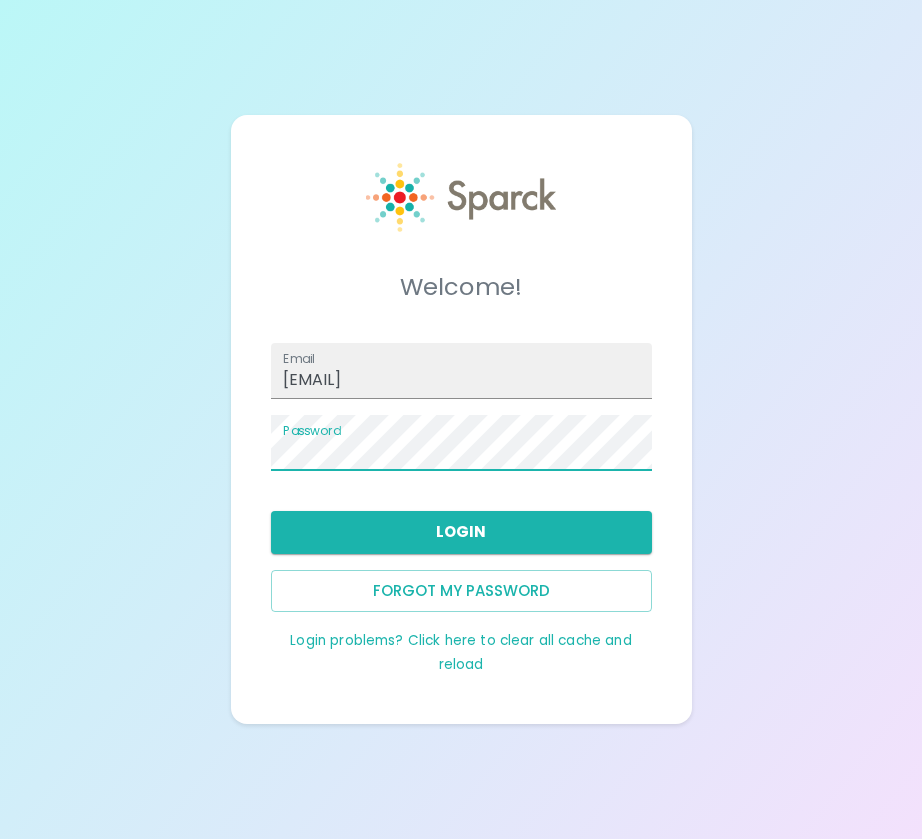 click on "Welcome! Email a.wardlaw@sfb Password Login Forgot my password Login problems? Click here to clear all cache and reload" at bounding box center [461, 419] 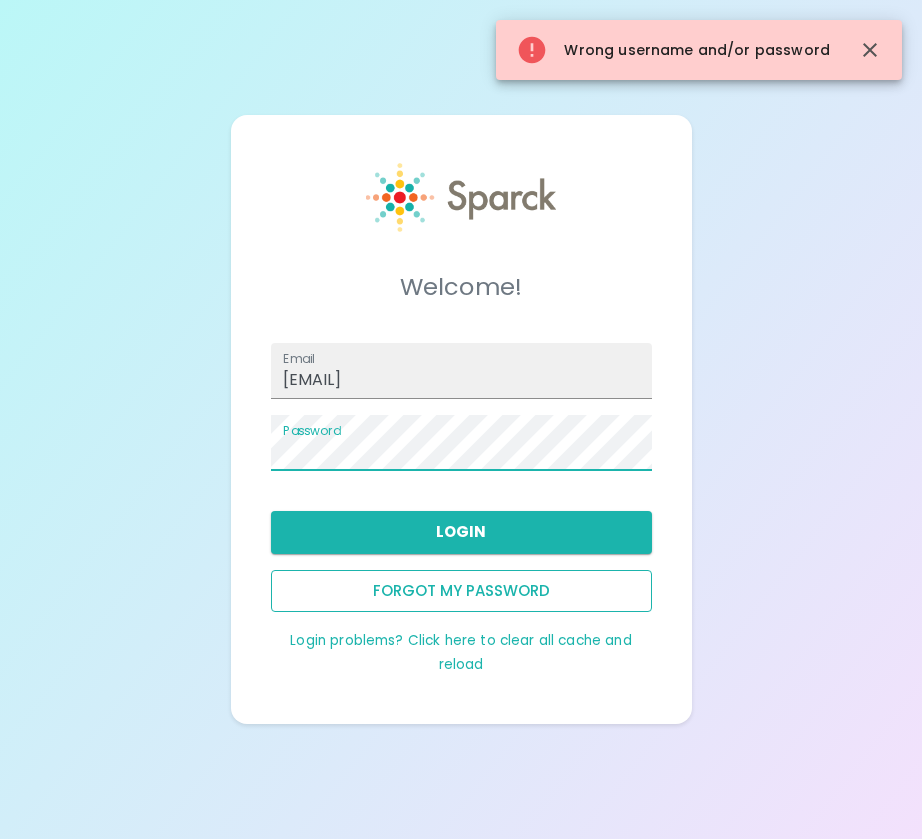 click on "Forgot my password" at bounding box center [461, 591] 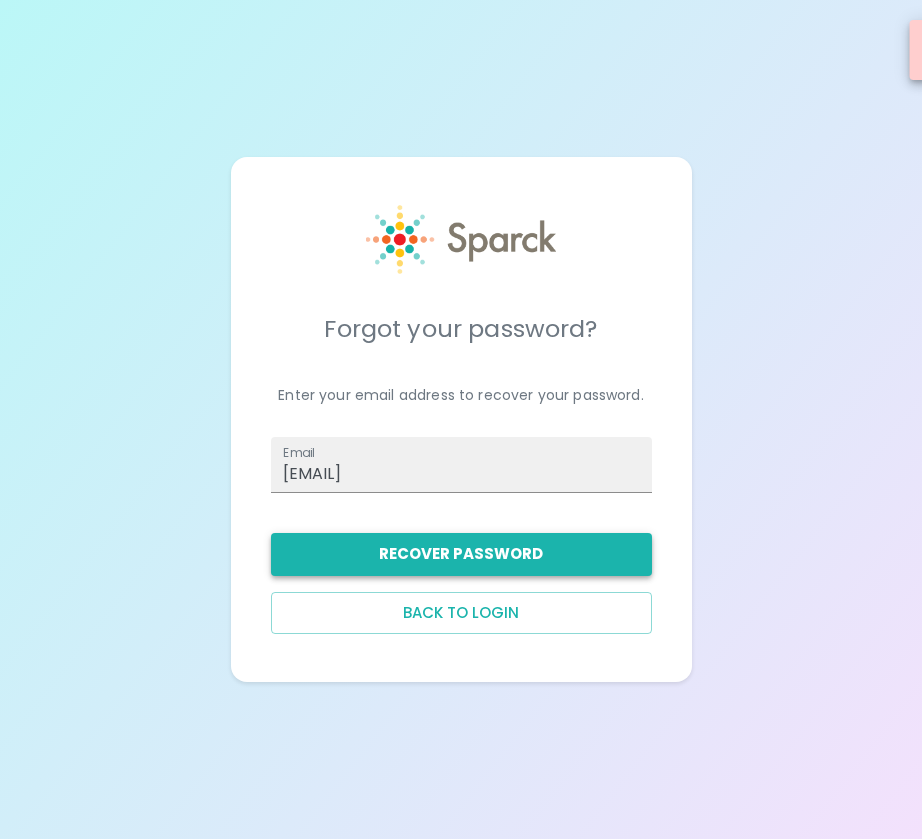 click on "Recover Password" at bounding box center [461, 554] 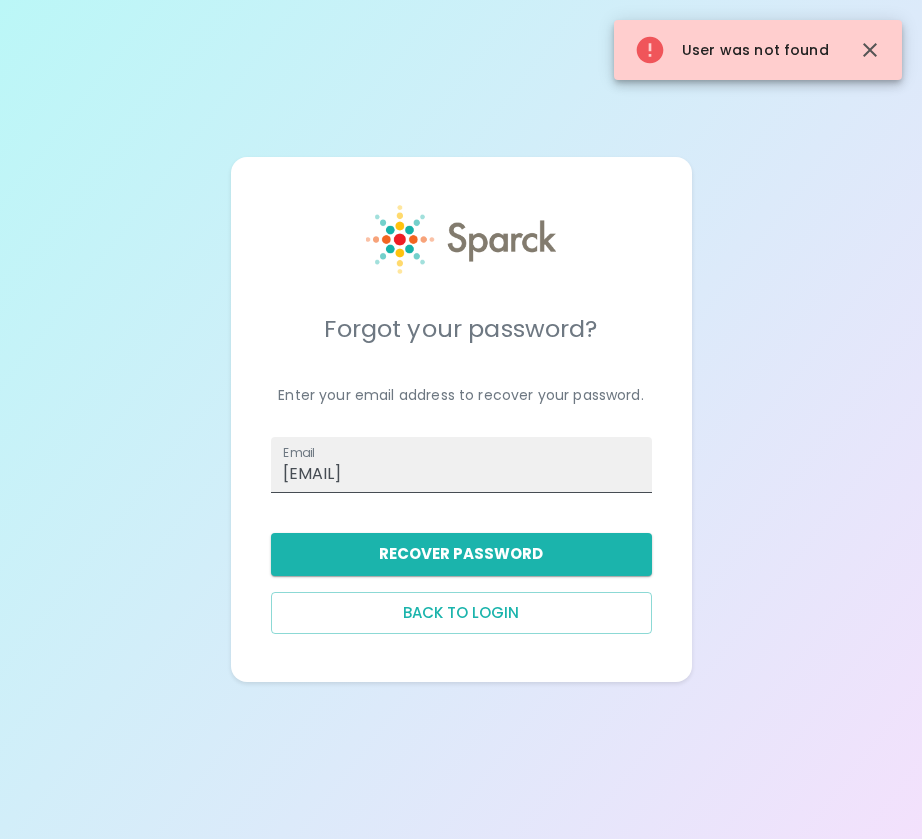 drag, startPoint x: 418, startPoint y: 470, endPoint x: 451, endPoint y: 477, distance: 33.734257 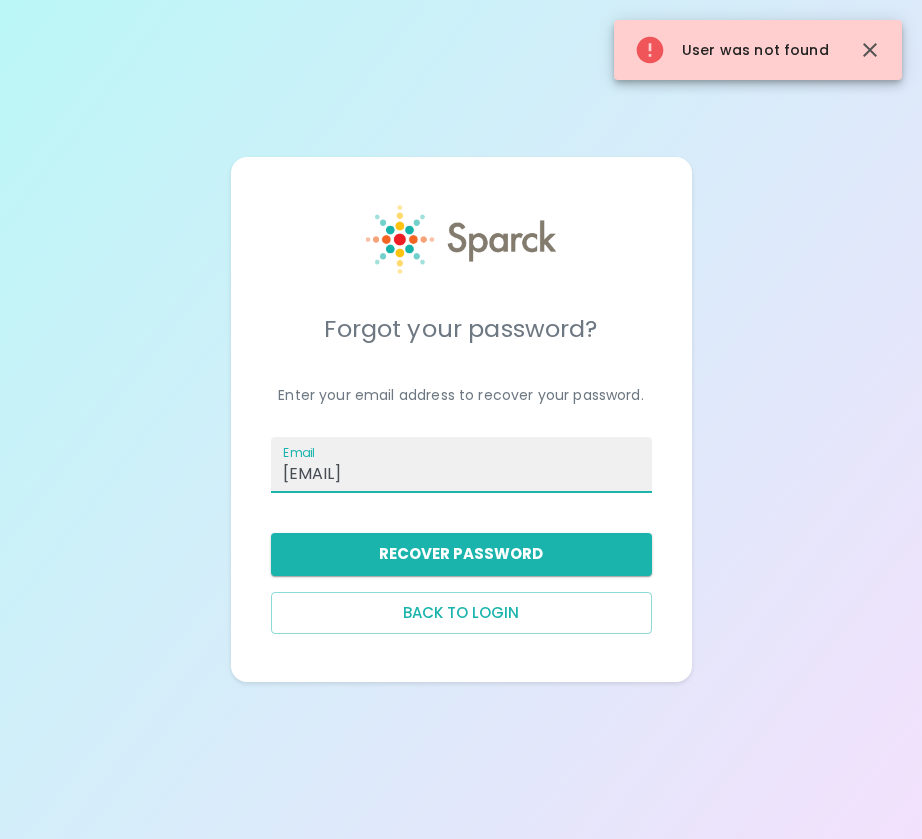 drag, startPoint x: 457, startPoint y: 477, endPoint x: 155, endPoint y: 455, distance: 302.80026 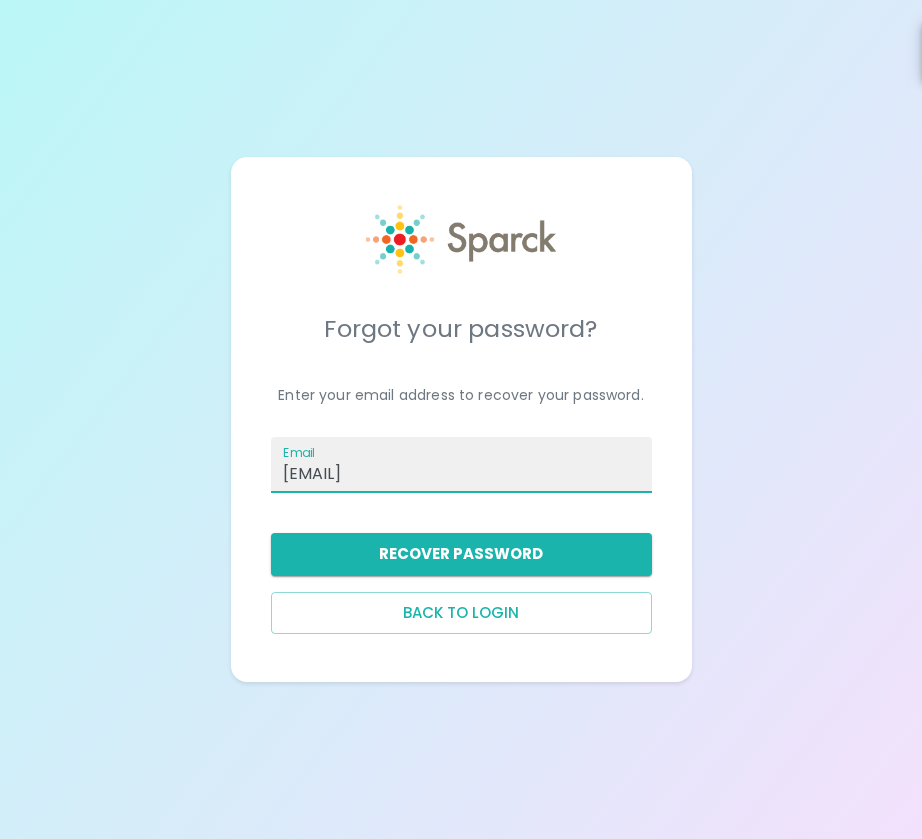 type on "a.wardlaw@sfbaycoffee.com" 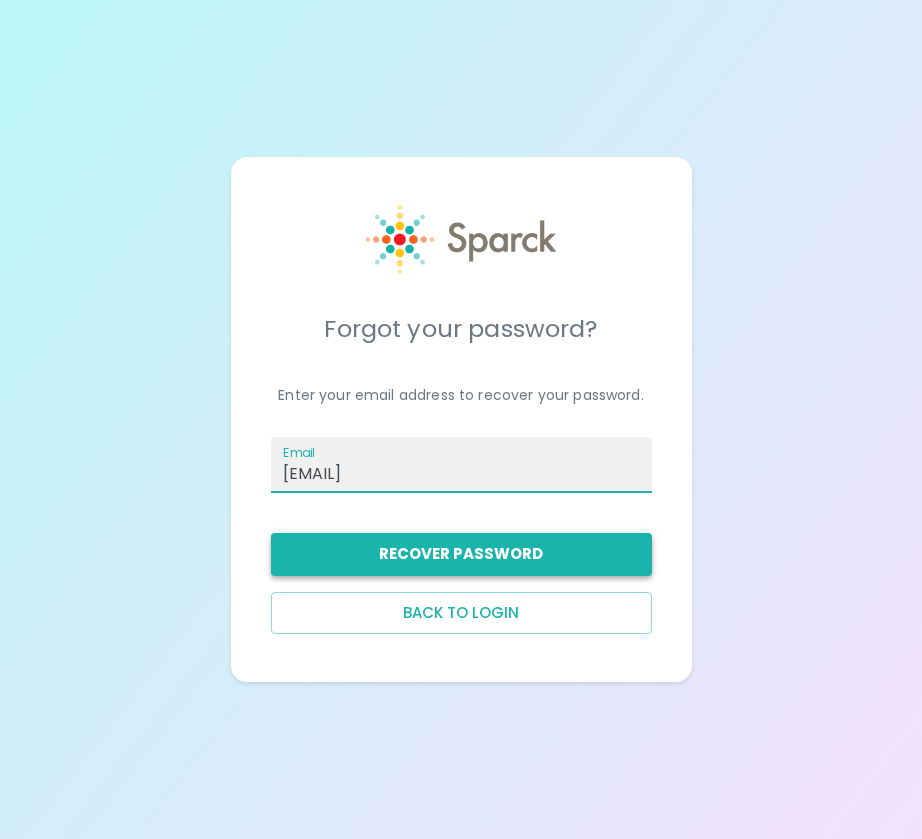 click on "Recover Password" at bounding box center (461, 554) 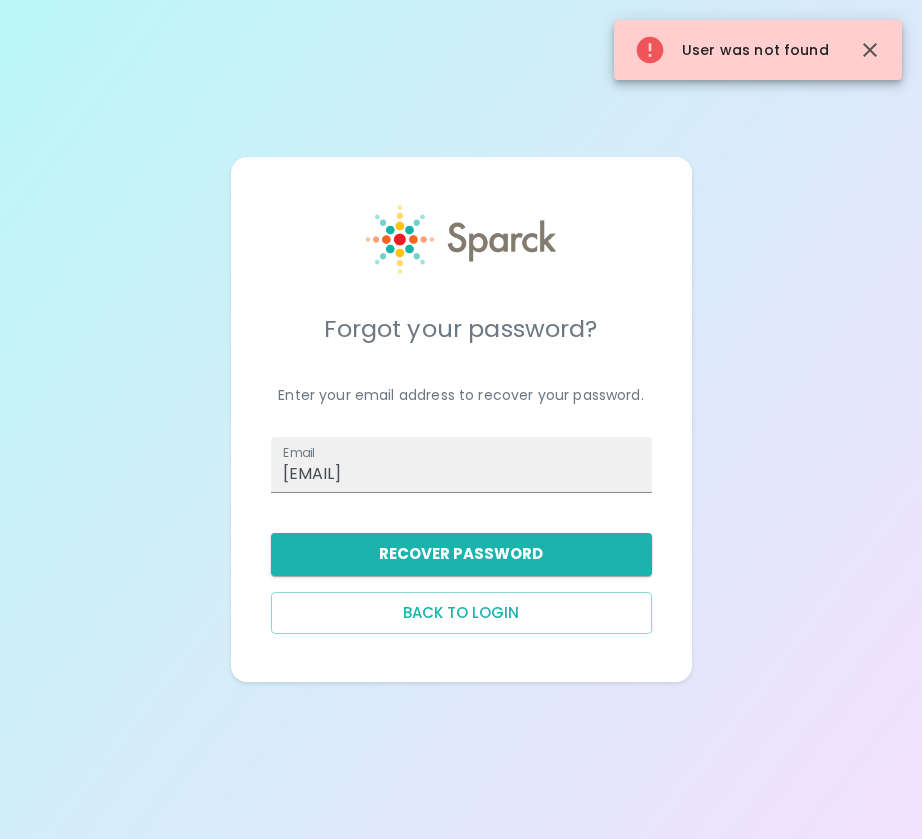 click on "Forgot your password? Enter your email address to recover your password. Email a.wardlaw@sfbaycoffee.com Recover Password Back to login" at bounding box center [461, 419] 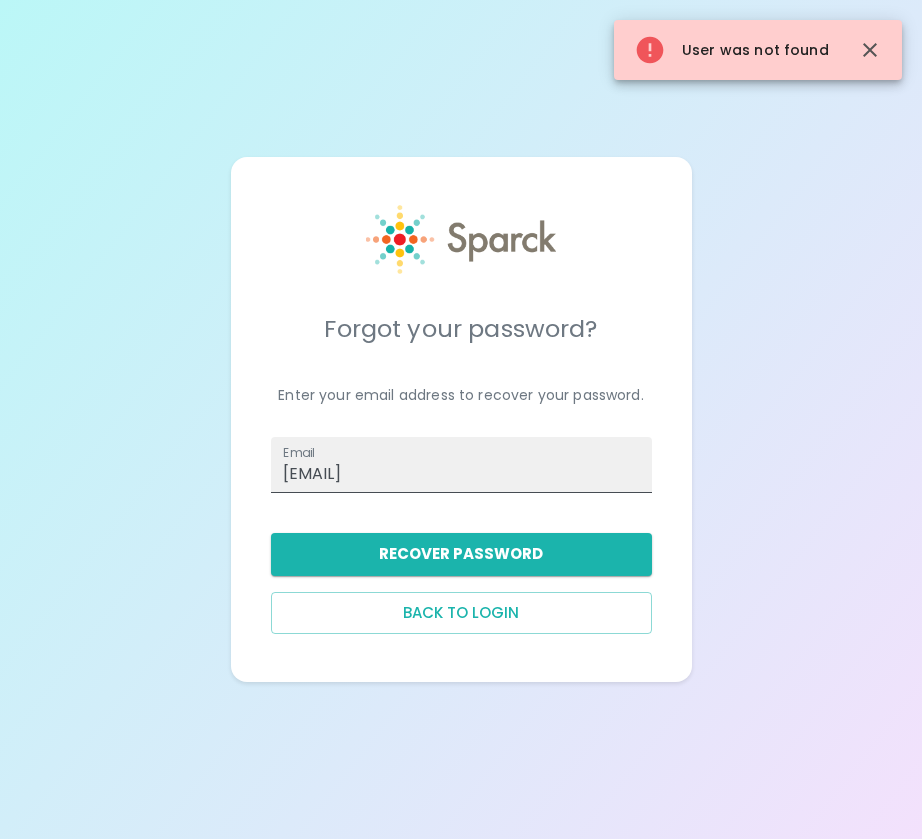 click on "a.wardlaw@sfbaycoffee.com" at bounding box center [461, 465] 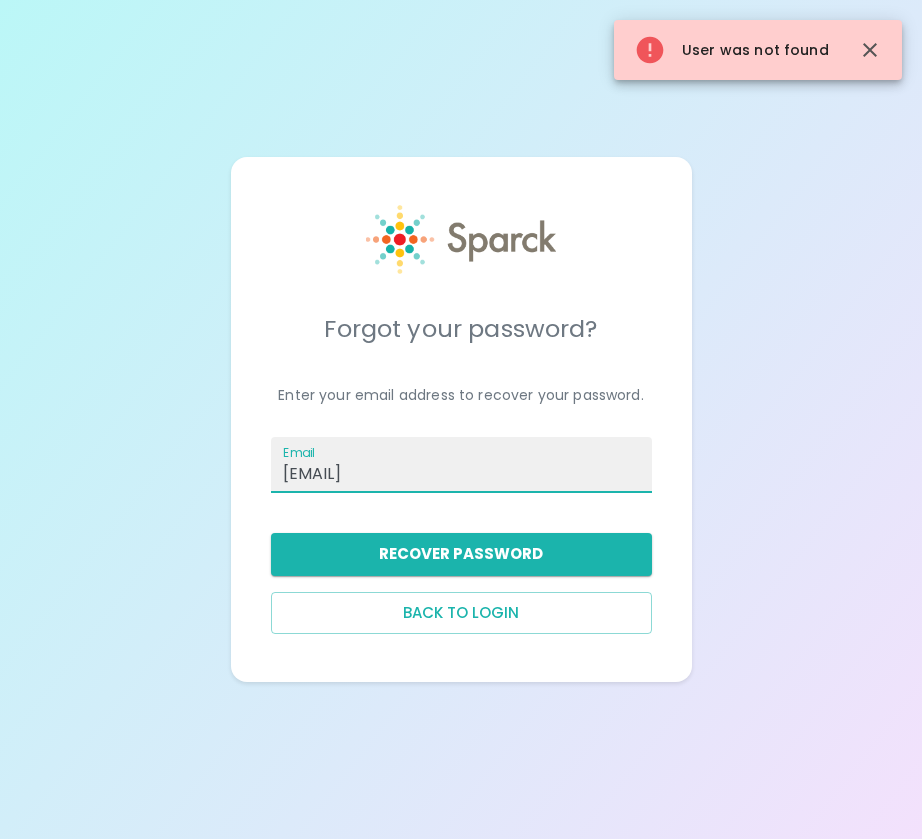 click on "Forgot your password? Enter your email address to recover your password. Email a.wardlaw@sfbaycoffee.com Recover Password Back to login" at bounding box center [461, 419] 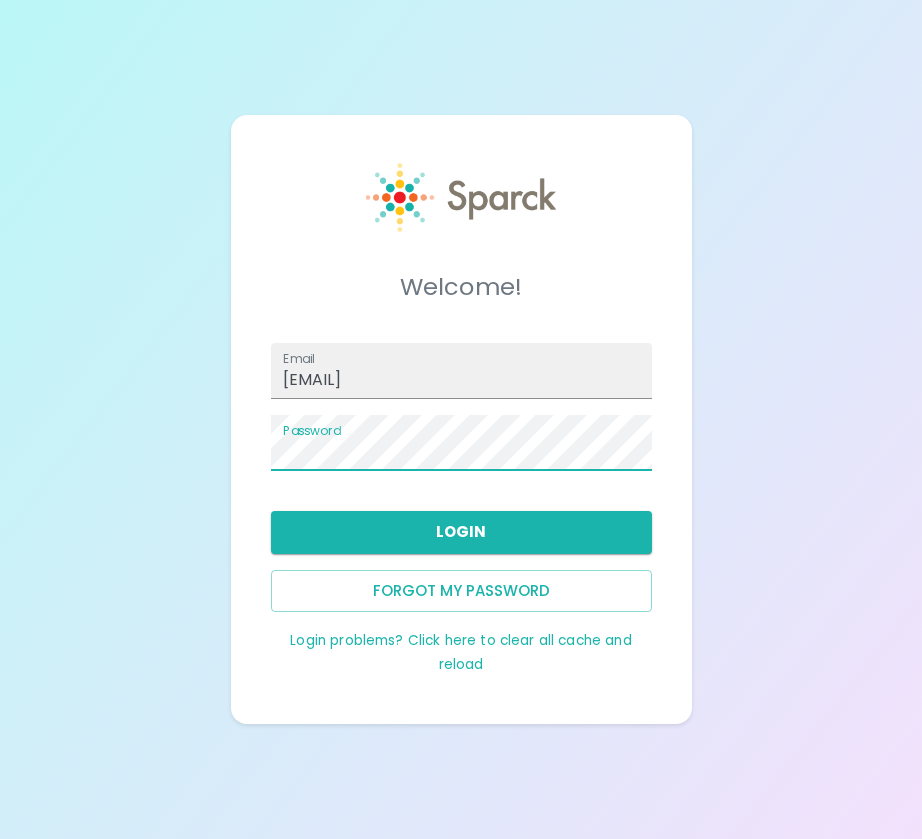 click on "Welcome! Email a.wardlaw@sfbaycoffee.com Password Login Forgot my password Login problems? Click here to clear all cache and reload" at bounding box center (461, 419) 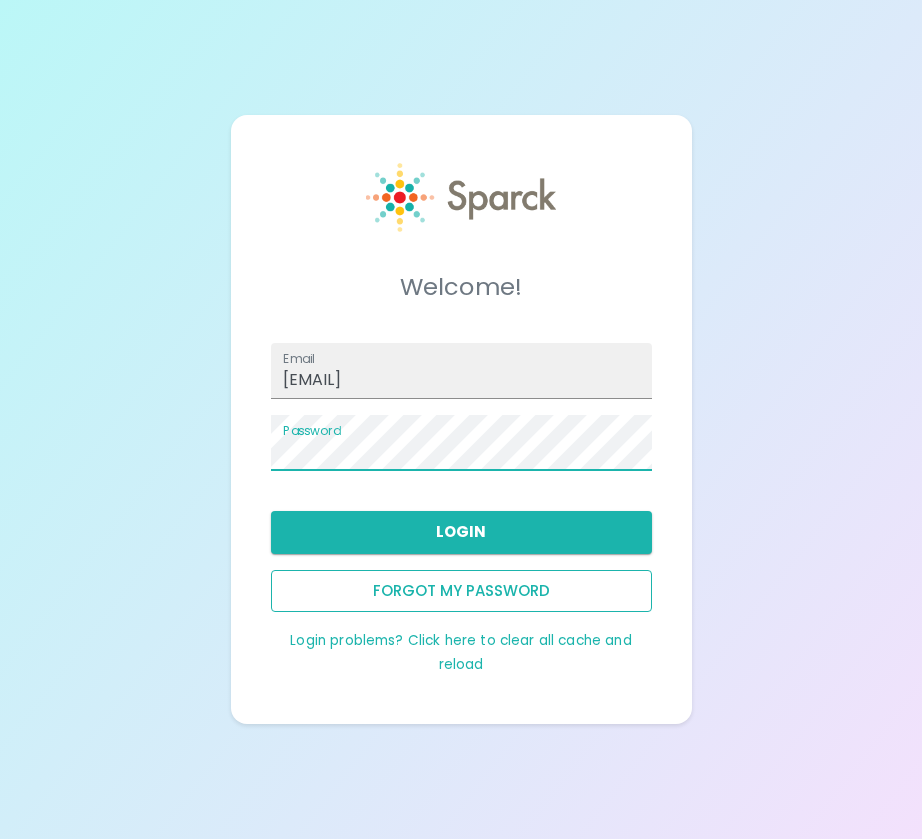 click on "Forgot my password" at bounding box center (461, 591) 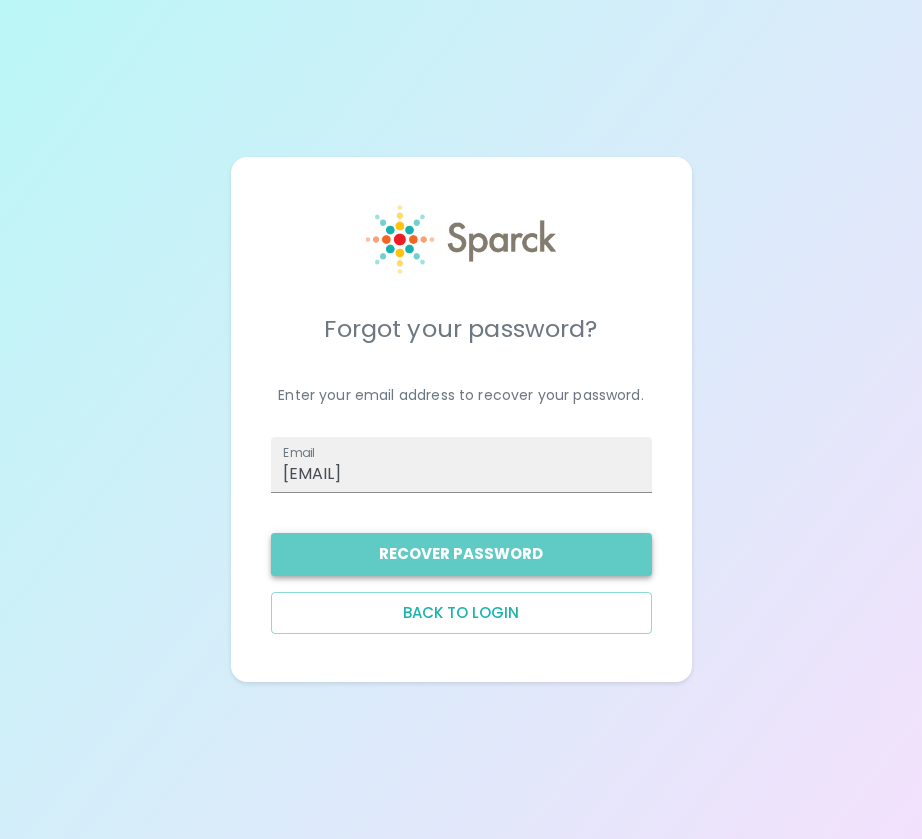 click on "Recover Password" at bounding box center (461, 554) 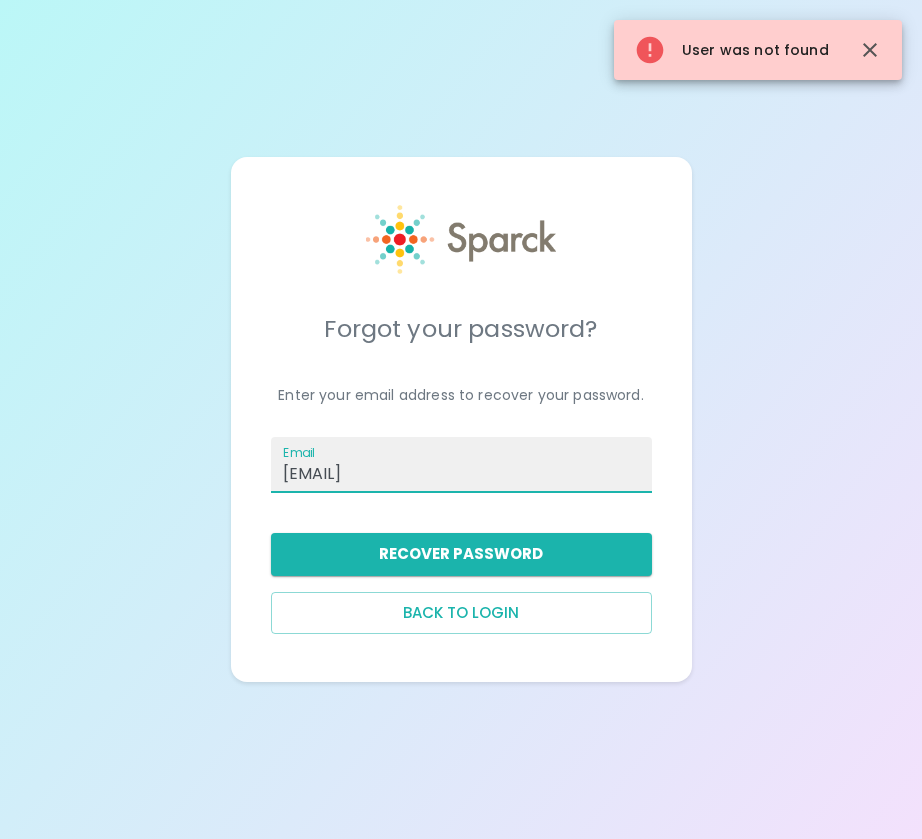 drag, startPoint x: 570, startPoint y: 471, endPoint x: 202, endPoint y: 477, distance: 368.04892 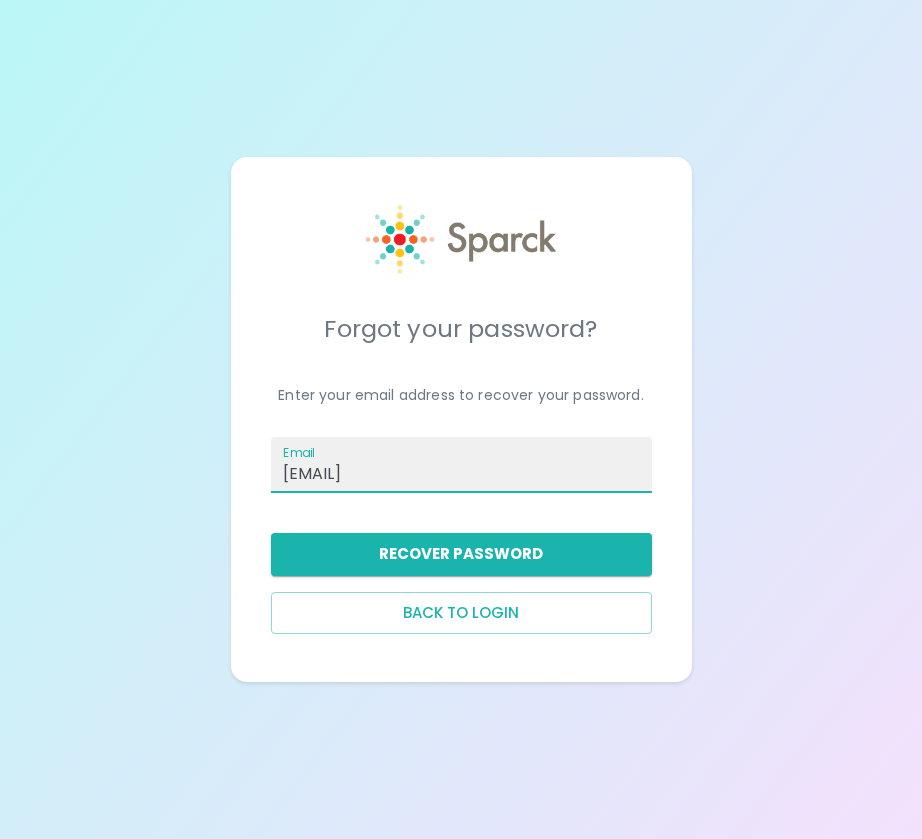 type on "a.wardlaw@sfb" 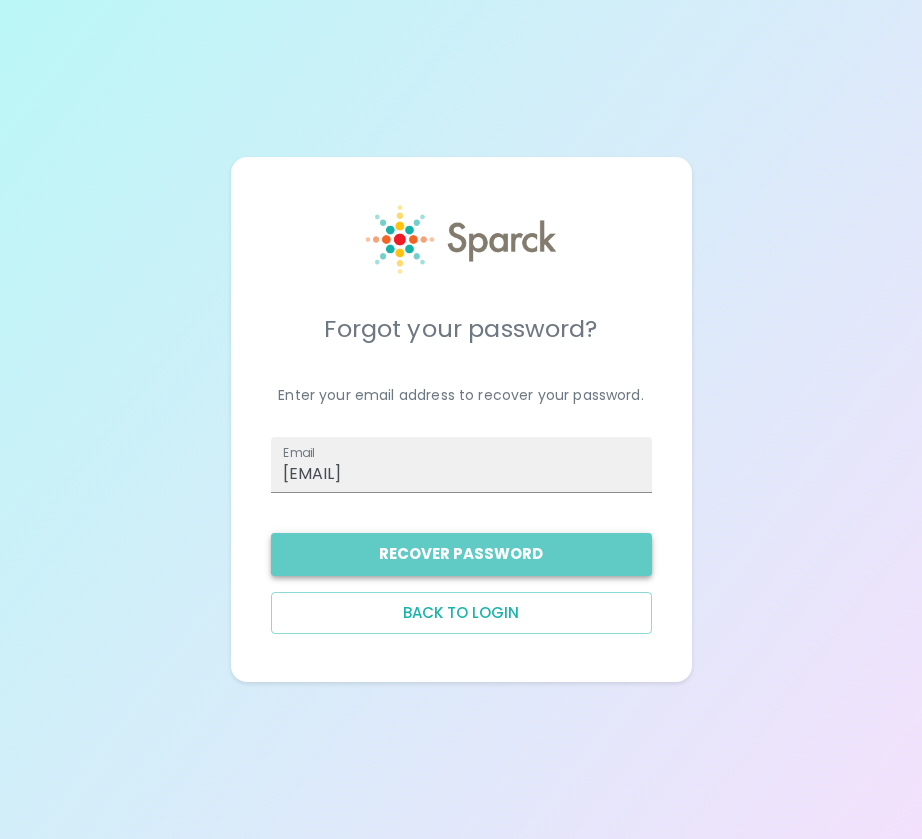 click on "Recover Password" at bounding box center [461, 554] 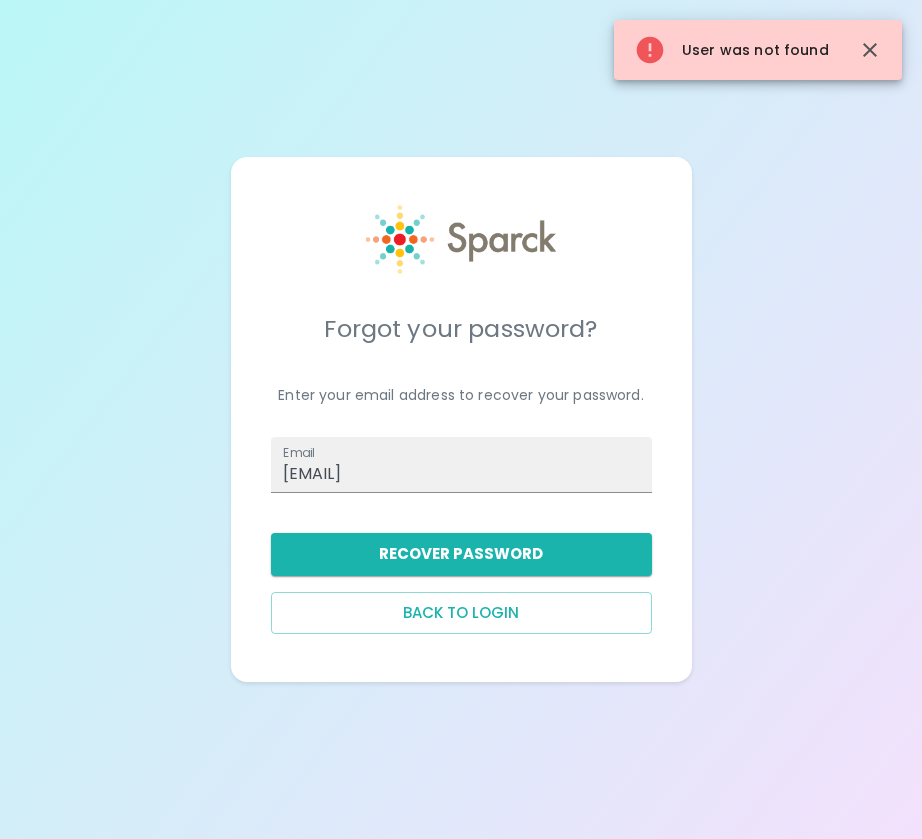 click on "Forgot your password? Enter your email address to recover your password. Email a.wardlaw@sfb Recover Password Back to login" at bounding box center [461, 419] 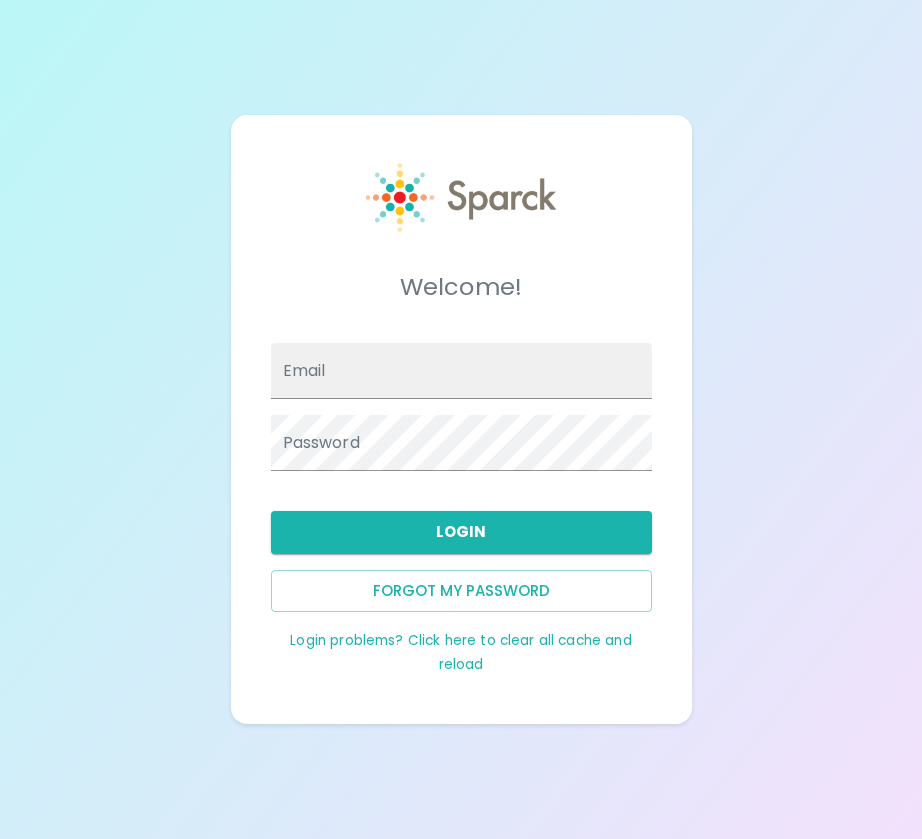 scroll, scrollTop: 0, scrollLeft: 0, axis: both 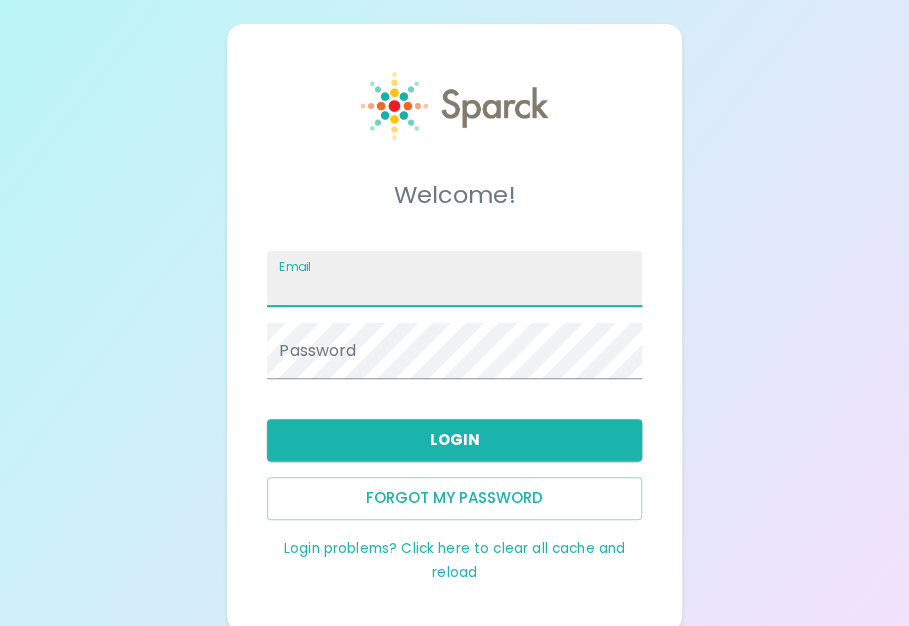click on "Email" at bounding box center [454, 279] 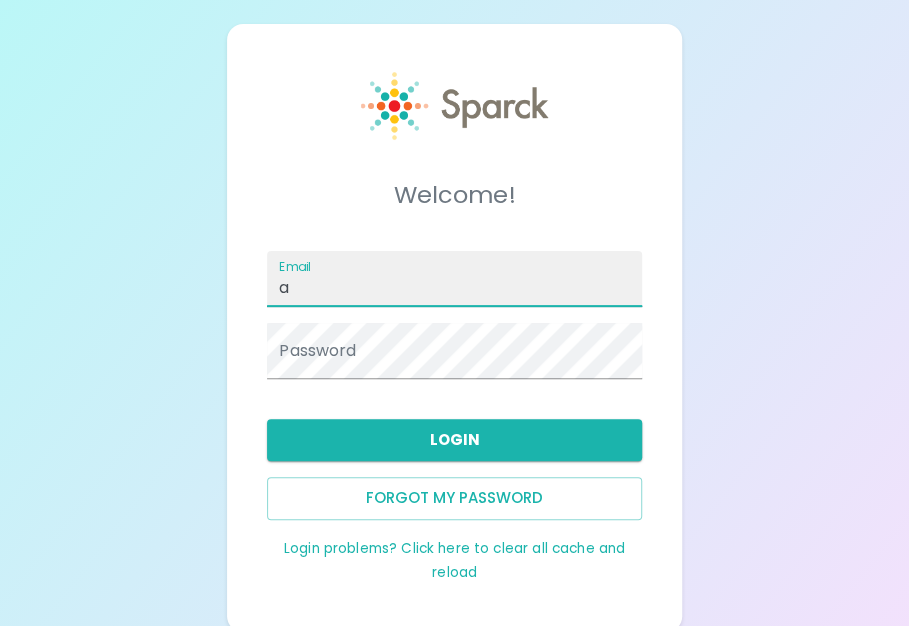 type on "a.wardlaw@sfbaycoffee.com" 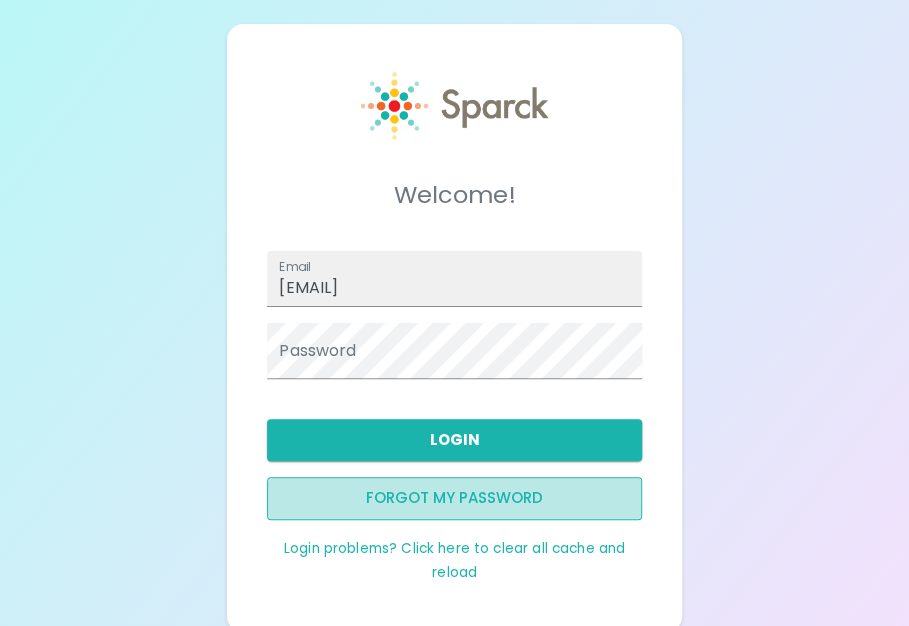 click on "Forgot my password" at bounding box center [454, 498] 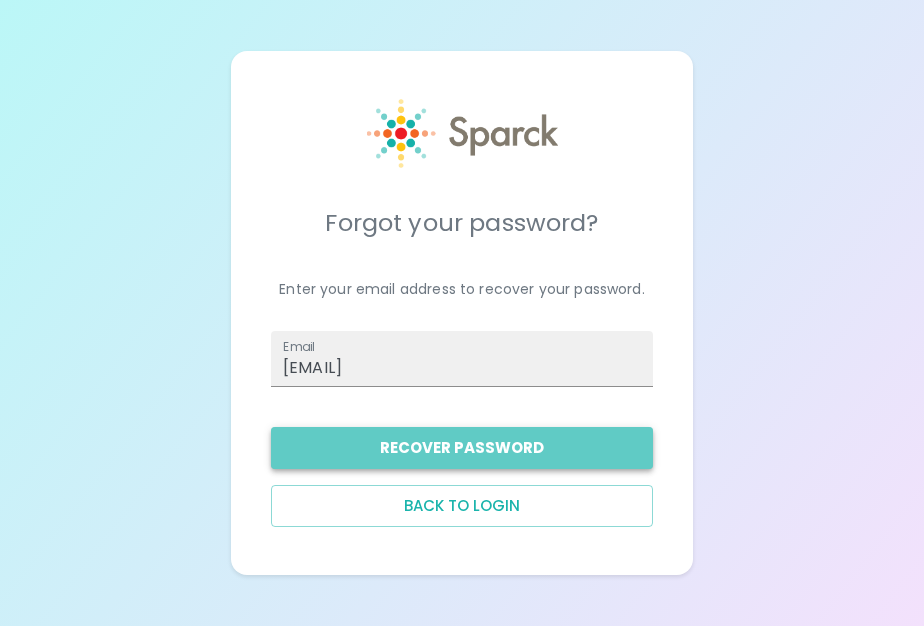 click on "Recover Password" at bounding box center [462, 448] 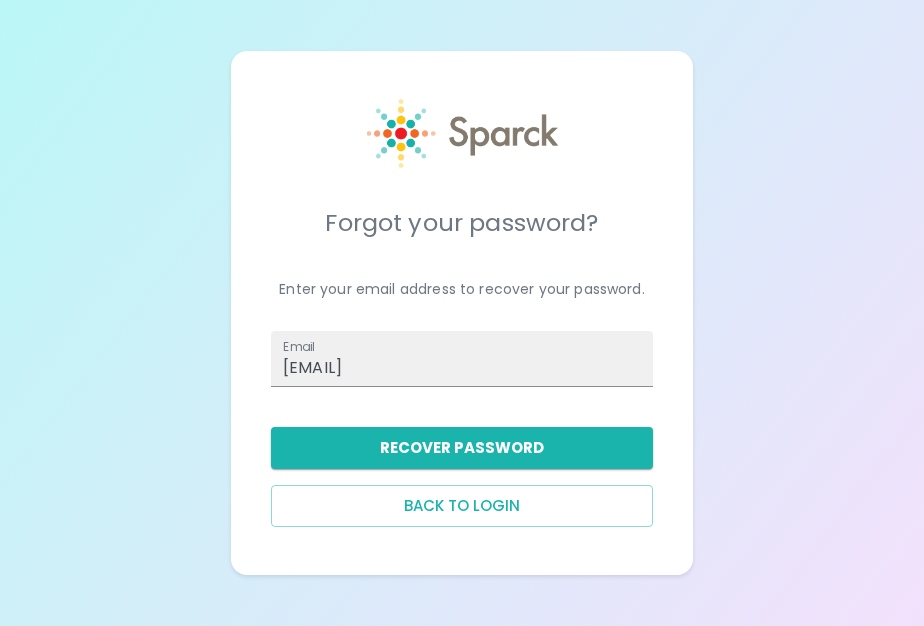 click on "Forgot your password? Enter your email address to recover your password. Email a.wardlaw@sfbaycoffee.com Recover Password Back to login" at bounding box center [462, 313] 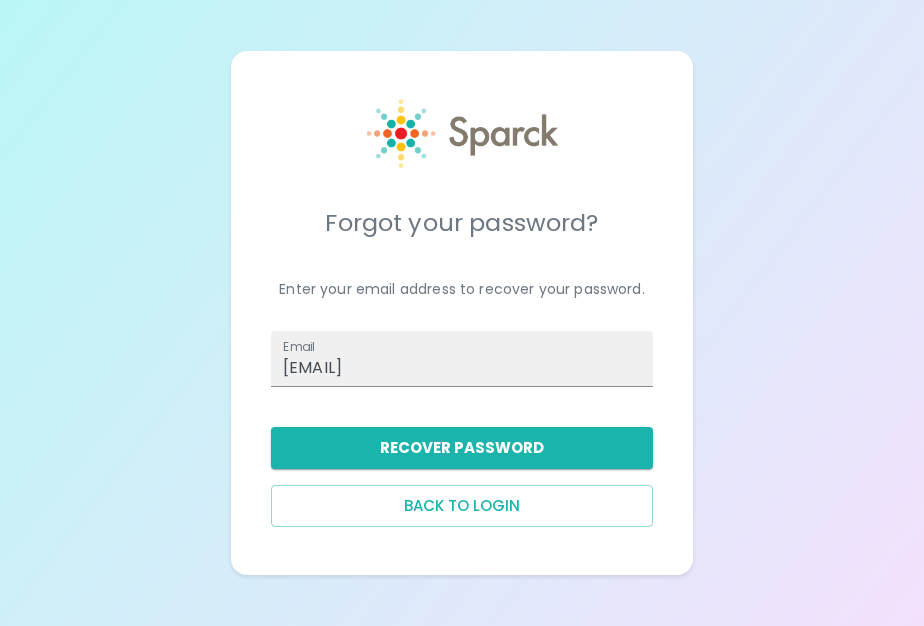 click on "Forgot your password? Enter your email address to recover your password. Email a.wardlaw@sfbaycoffee.com Recover Password Back to login" at bounding box center (462, 313) 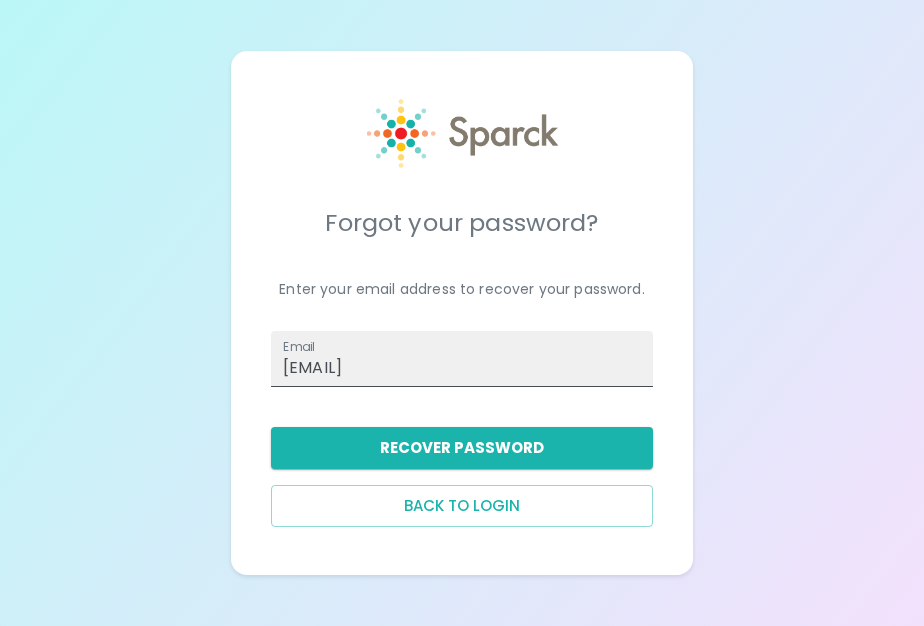 click on "a.wardlaw@sfbaycoffee.com" at bounding box center [462, 359] 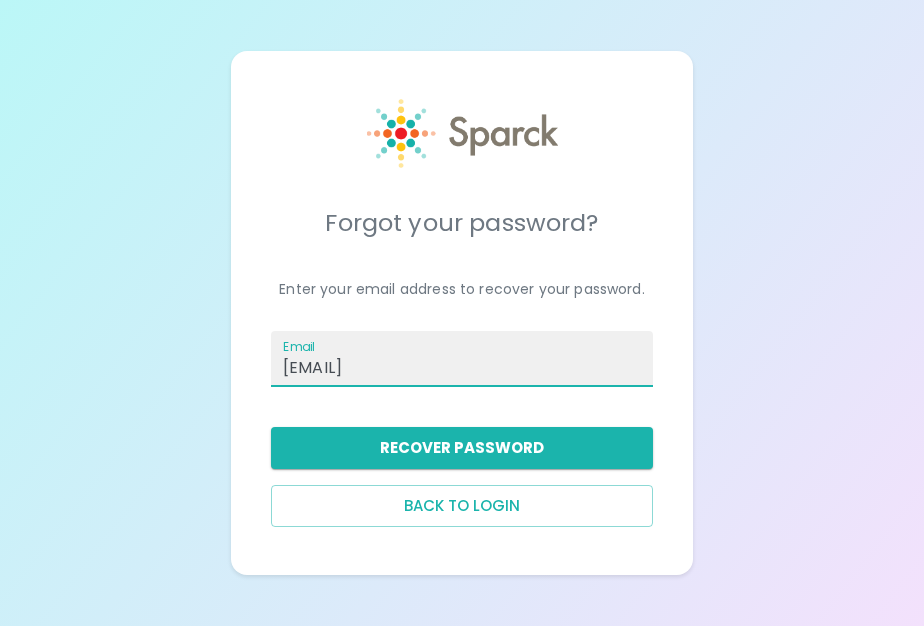 type on "[EMAIL]" 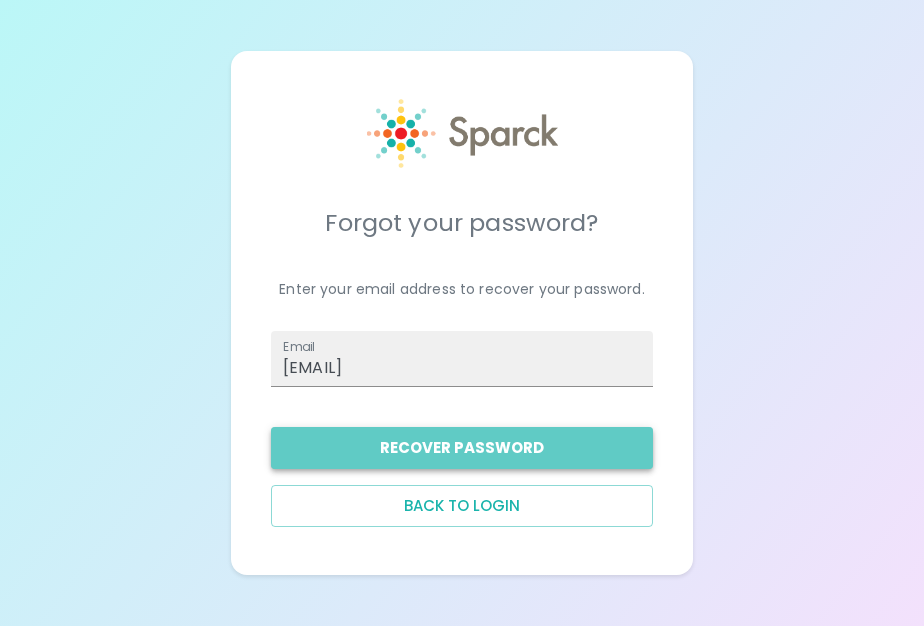 click on "Recover Password" at bounding box center (462, 448) 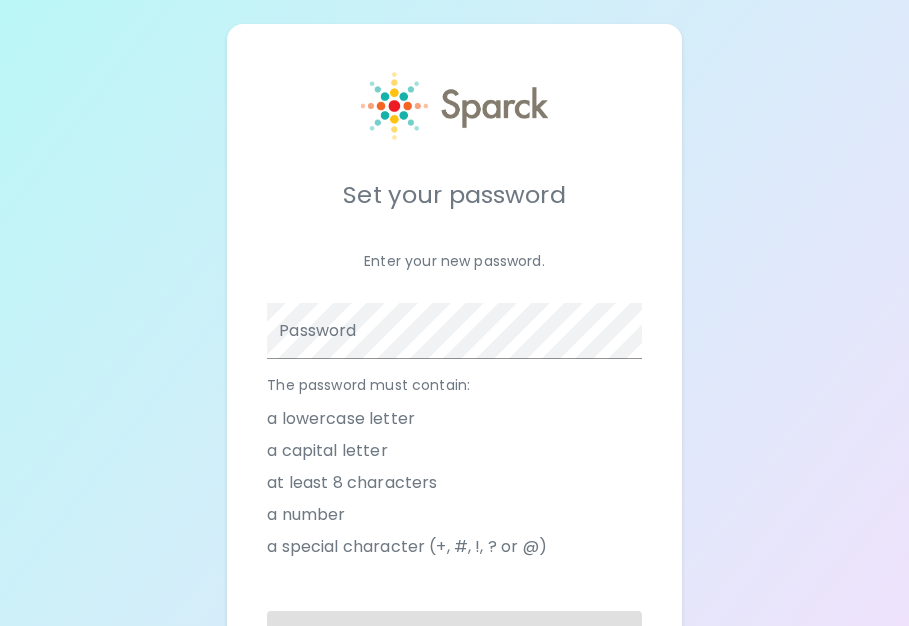 scroll, scrollTop: 0, scrollLeft: 0, axis: both 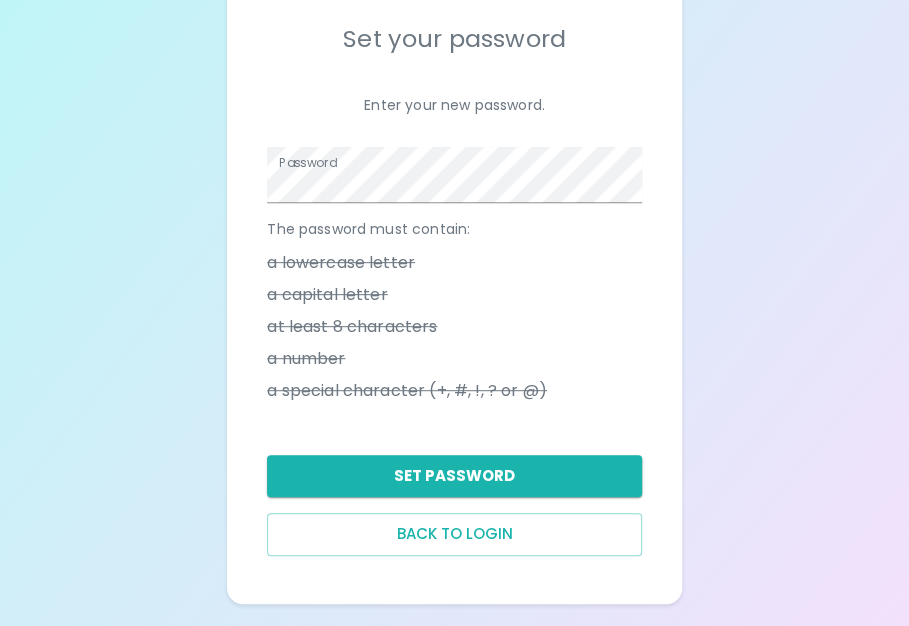 click on "Set your password Enter your new password. Password The password must contain: a lowercase letter a capital letter at least 8 characters a number a special character (+, #, !, ? or @) Set Password Back to login" at bounding box center [454, 236] 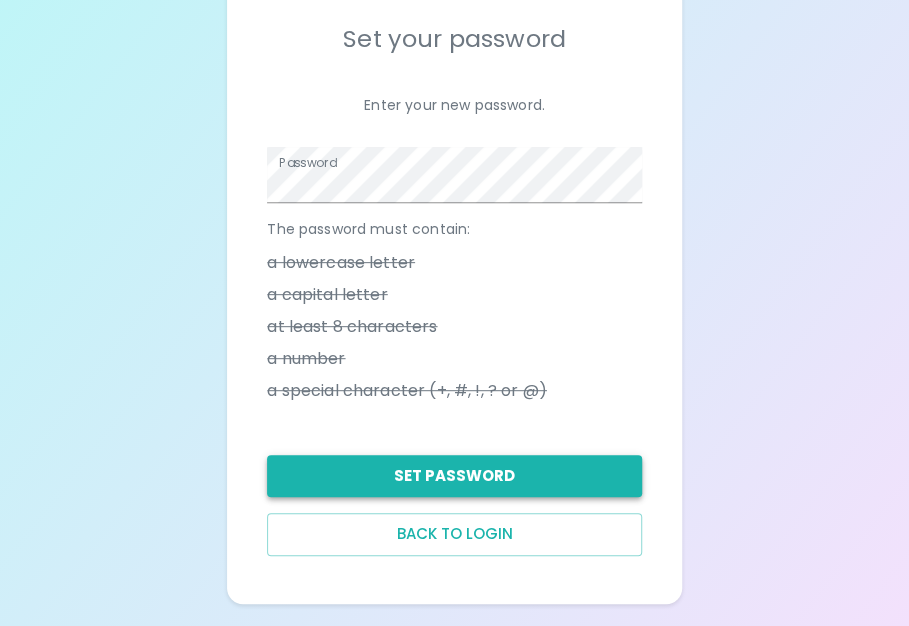 click on "Set Password" at bounding box center [454, 476] 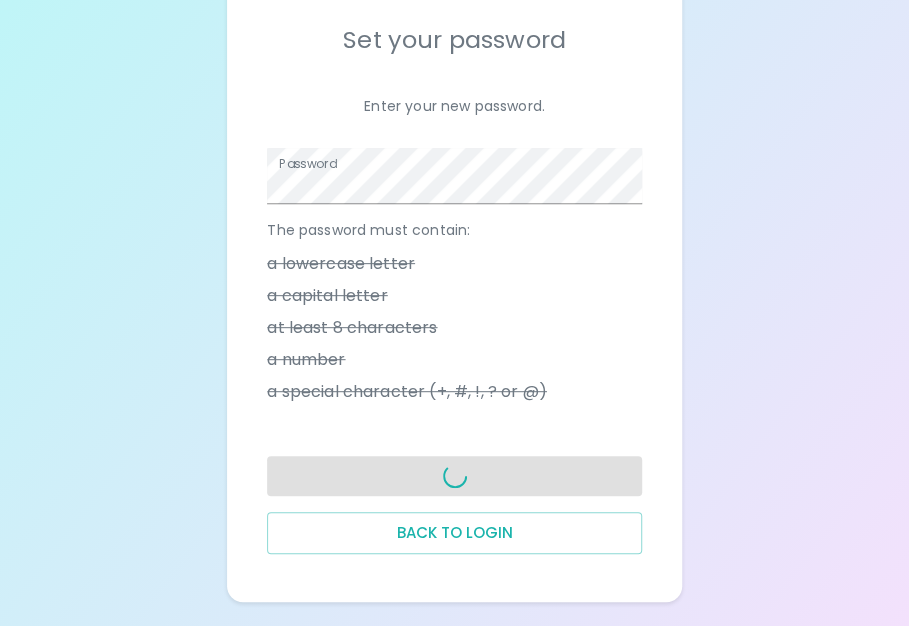 scroll, scrollTop: 154, scrollLeft: 0, axis: vertical 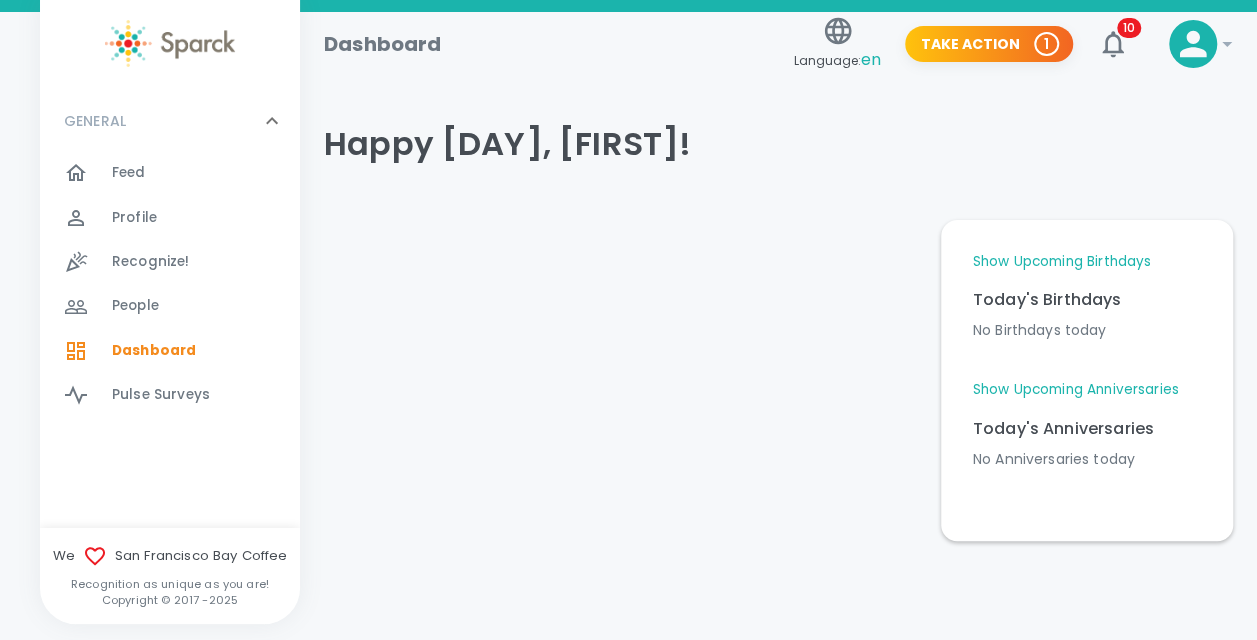 click at bounding box center (616, 372) 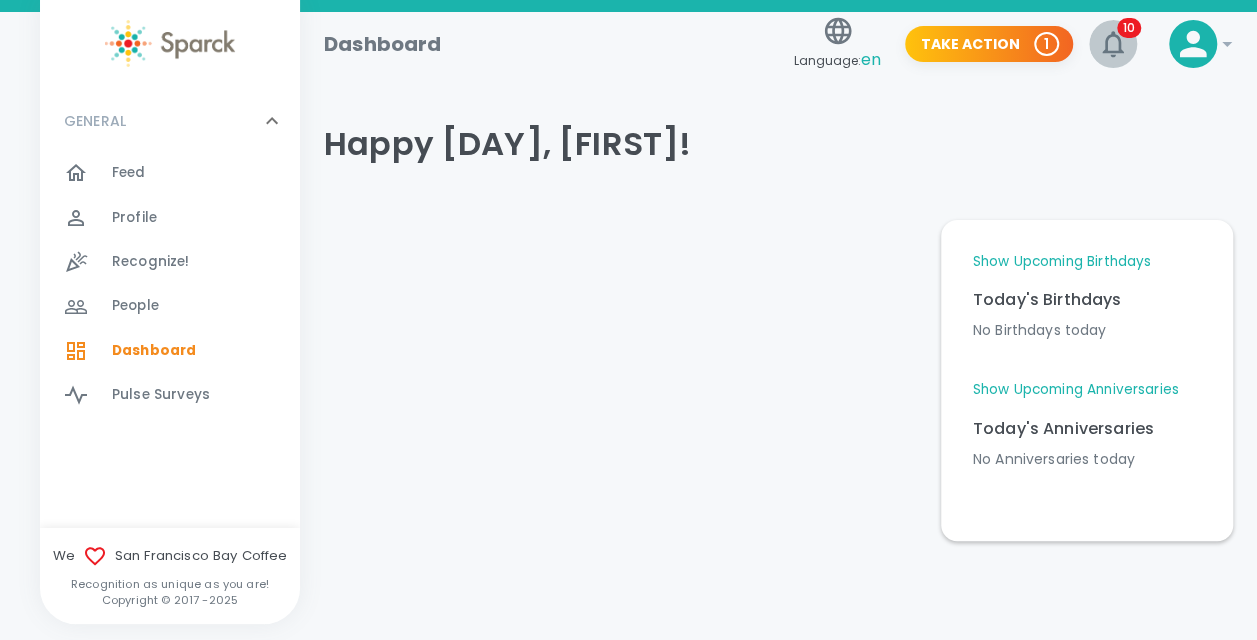 click 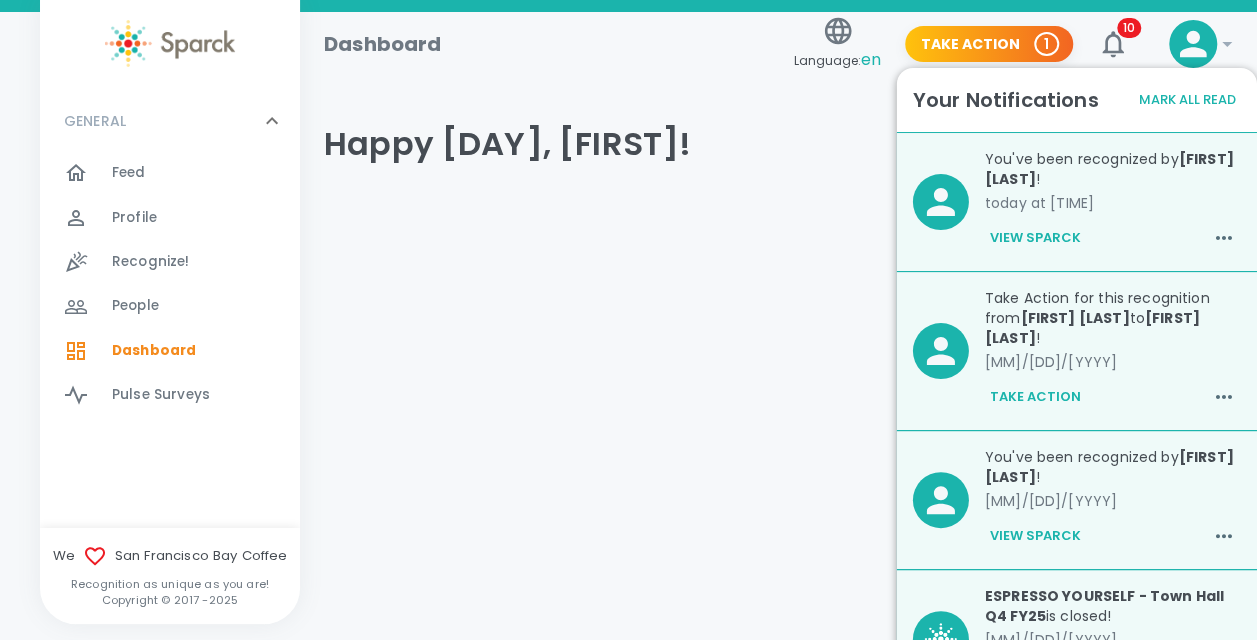 click on "View Sparck" at bounding box center (1035, 238) 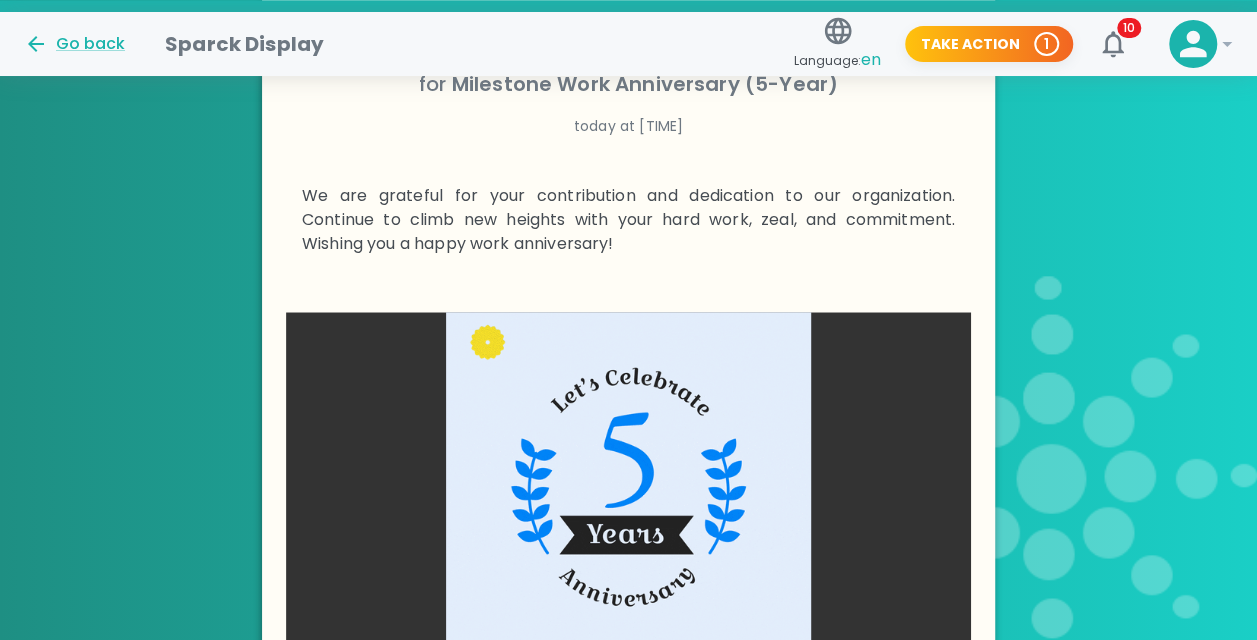 scroll, scrollTop: 1019, scrollLeft: 0, axis: vertical 